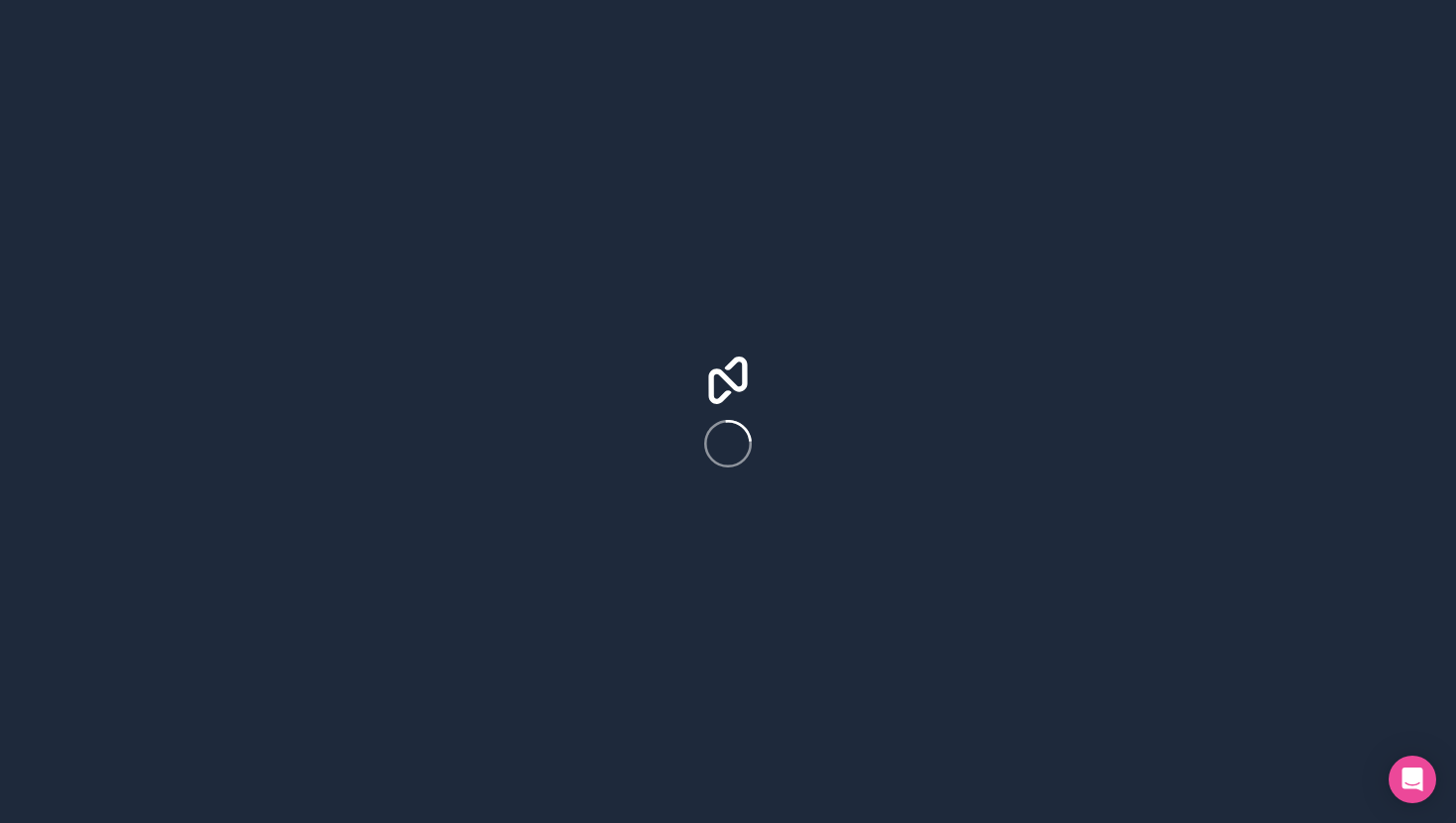 scroll, scrollTop: 0, scrollLeft: 0, axis: both 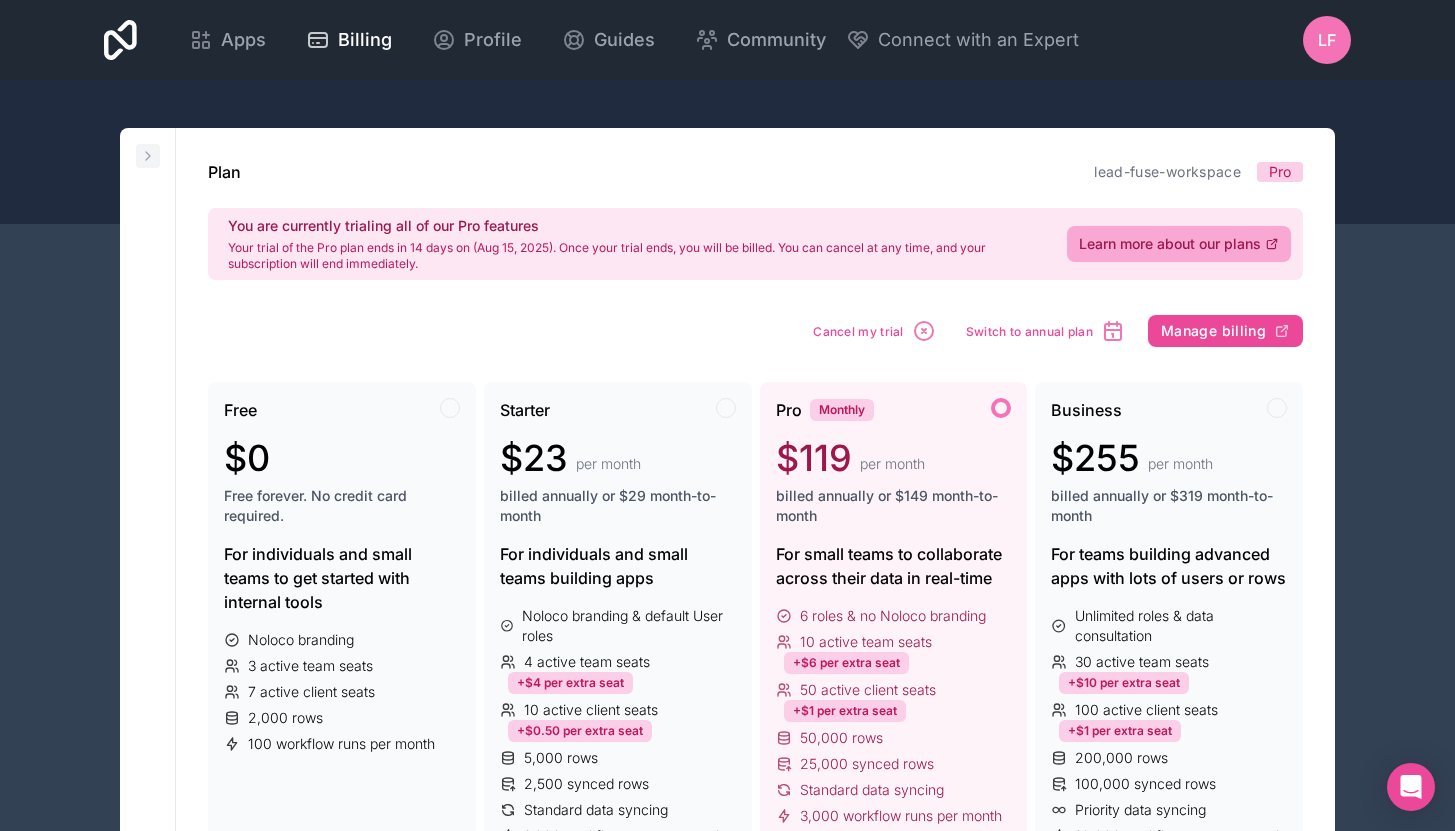 click at bounding box center [148, 156] 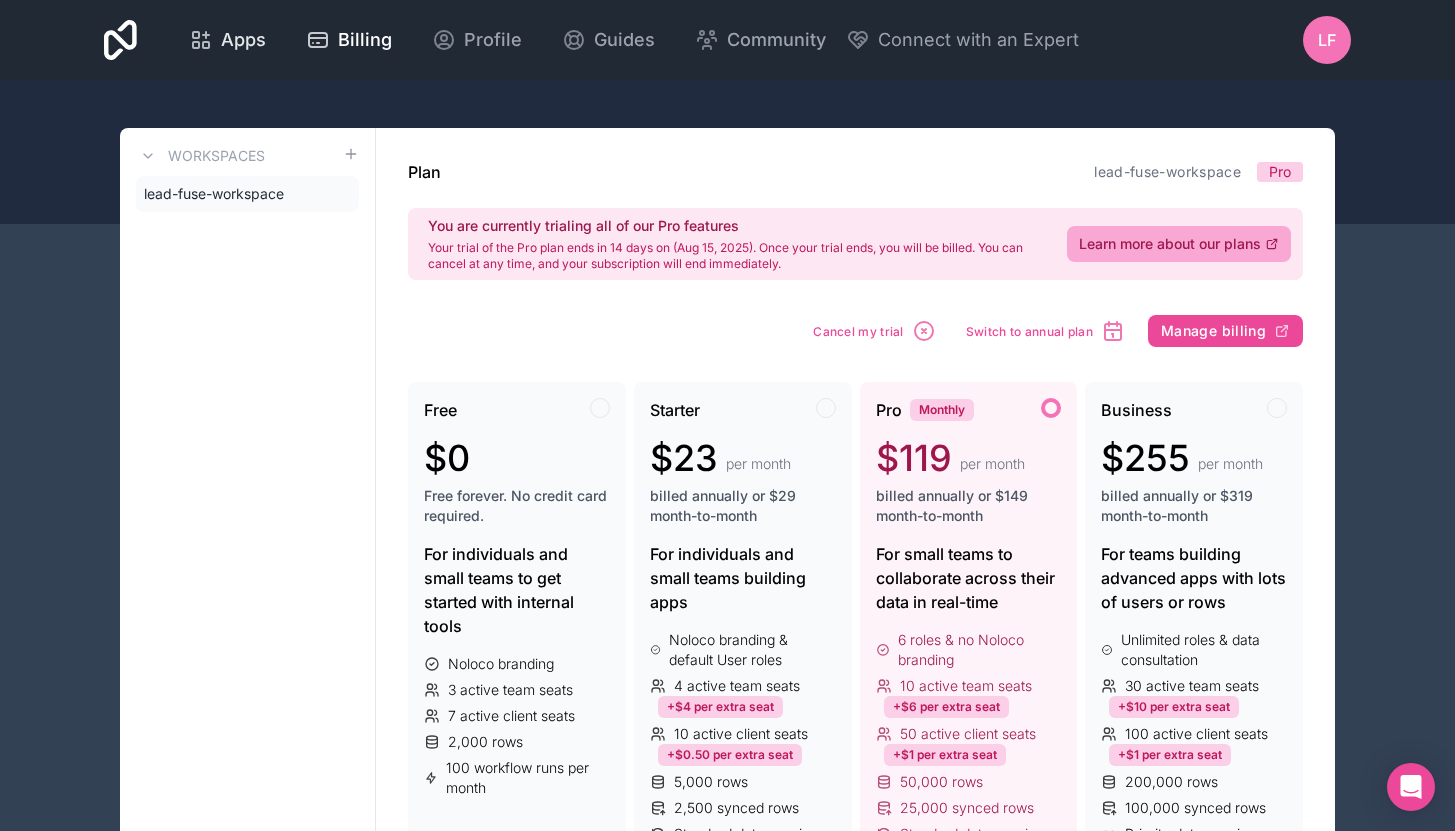 click on "Apps" at bounding box center (227, 40) 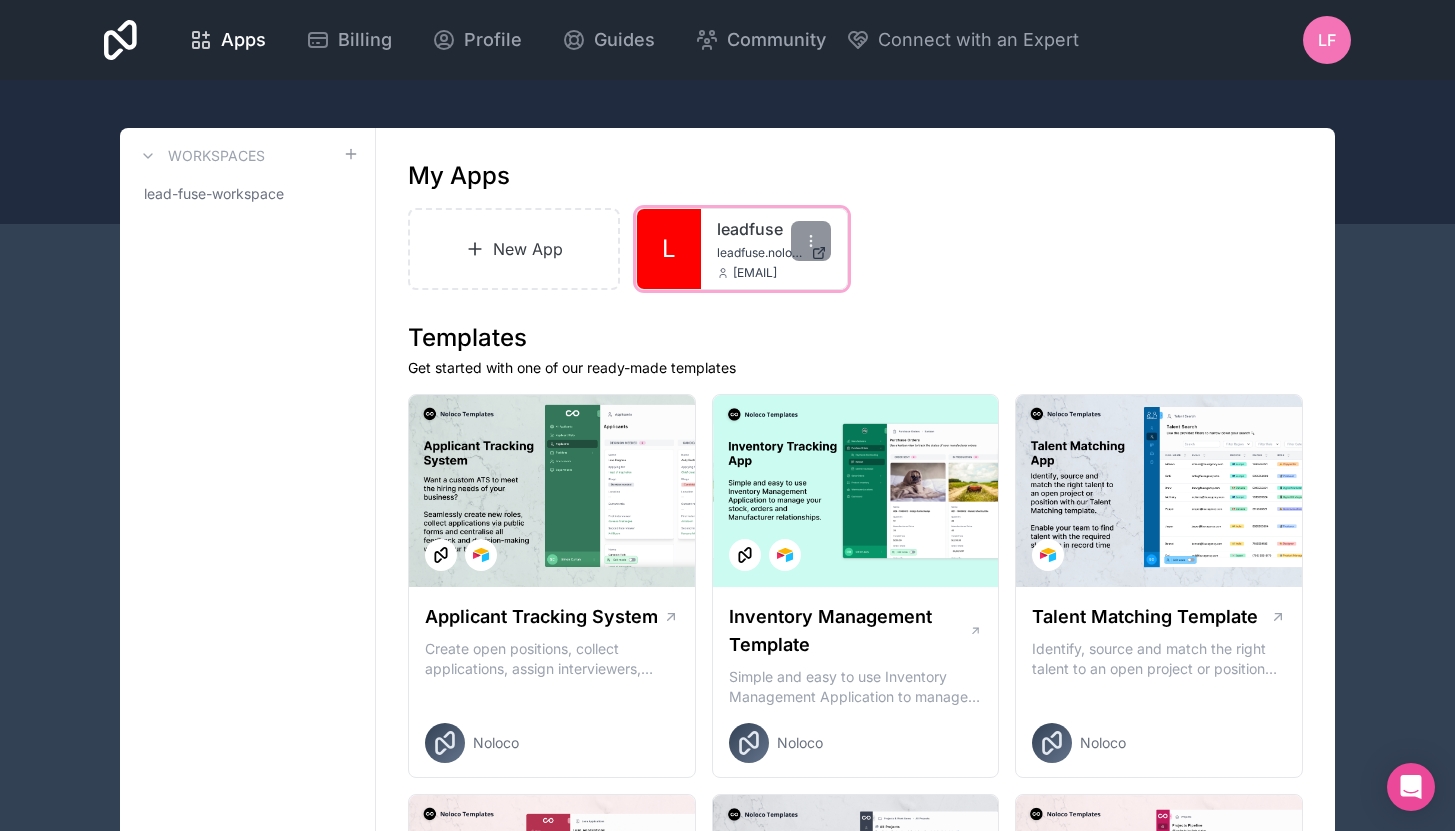 click on "leadfuse.noloco.co" at bounding box center [760, 253] 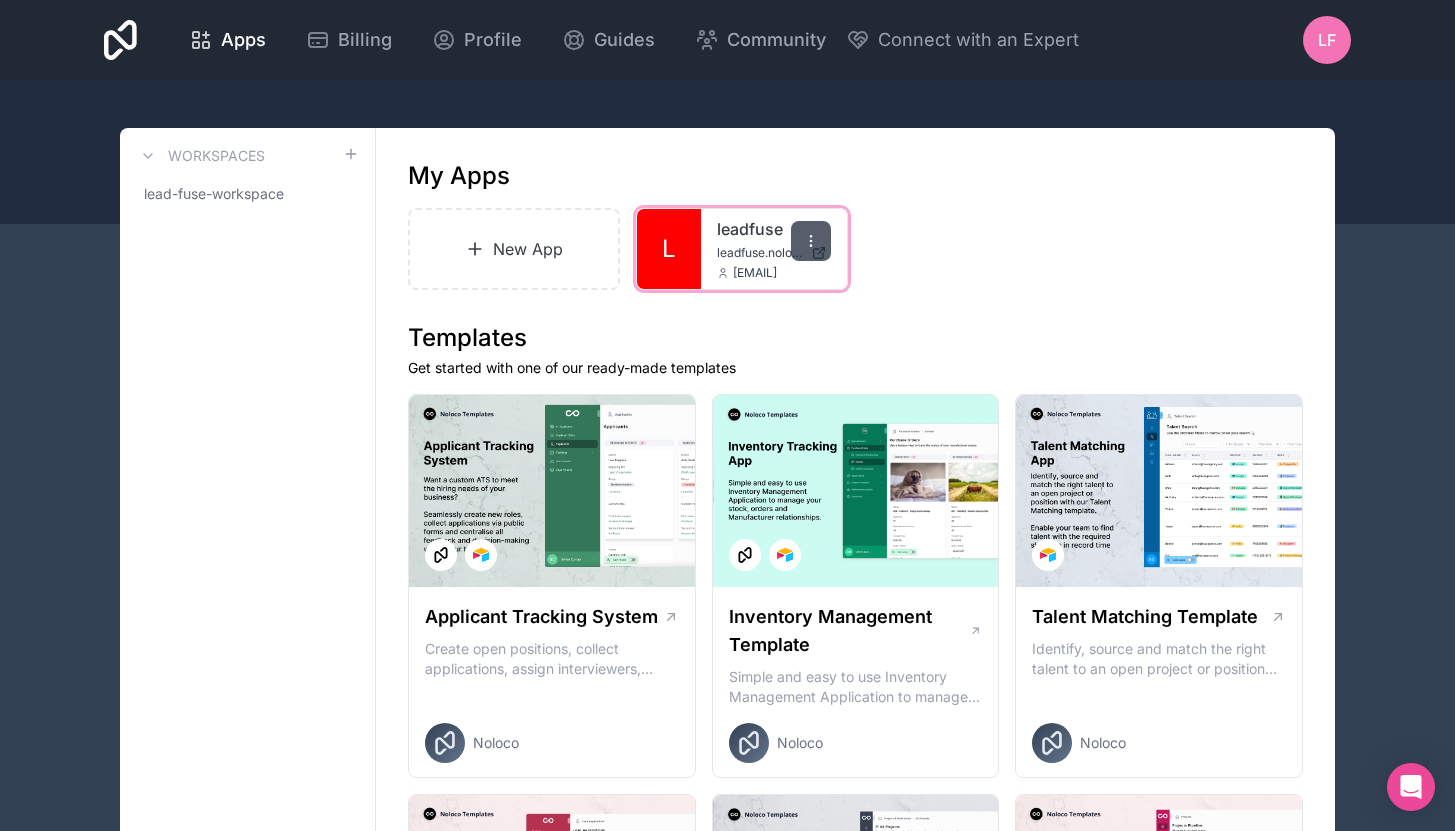 click at bounding box center [811, 241] 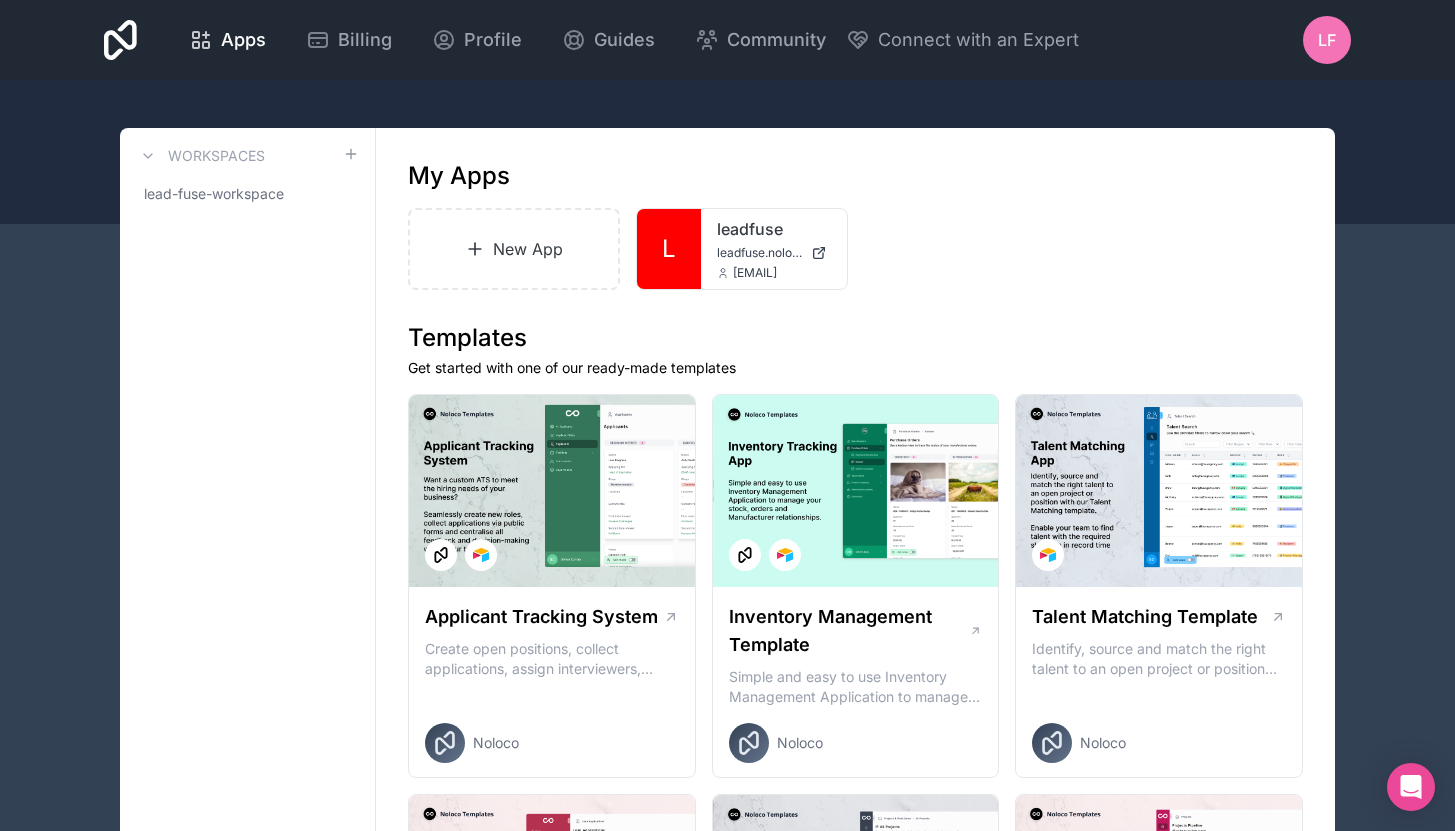 click on "New App L leadfuse leadfuse.noloco.co leo@fluxomate.com" at bounding box center (855, 249) 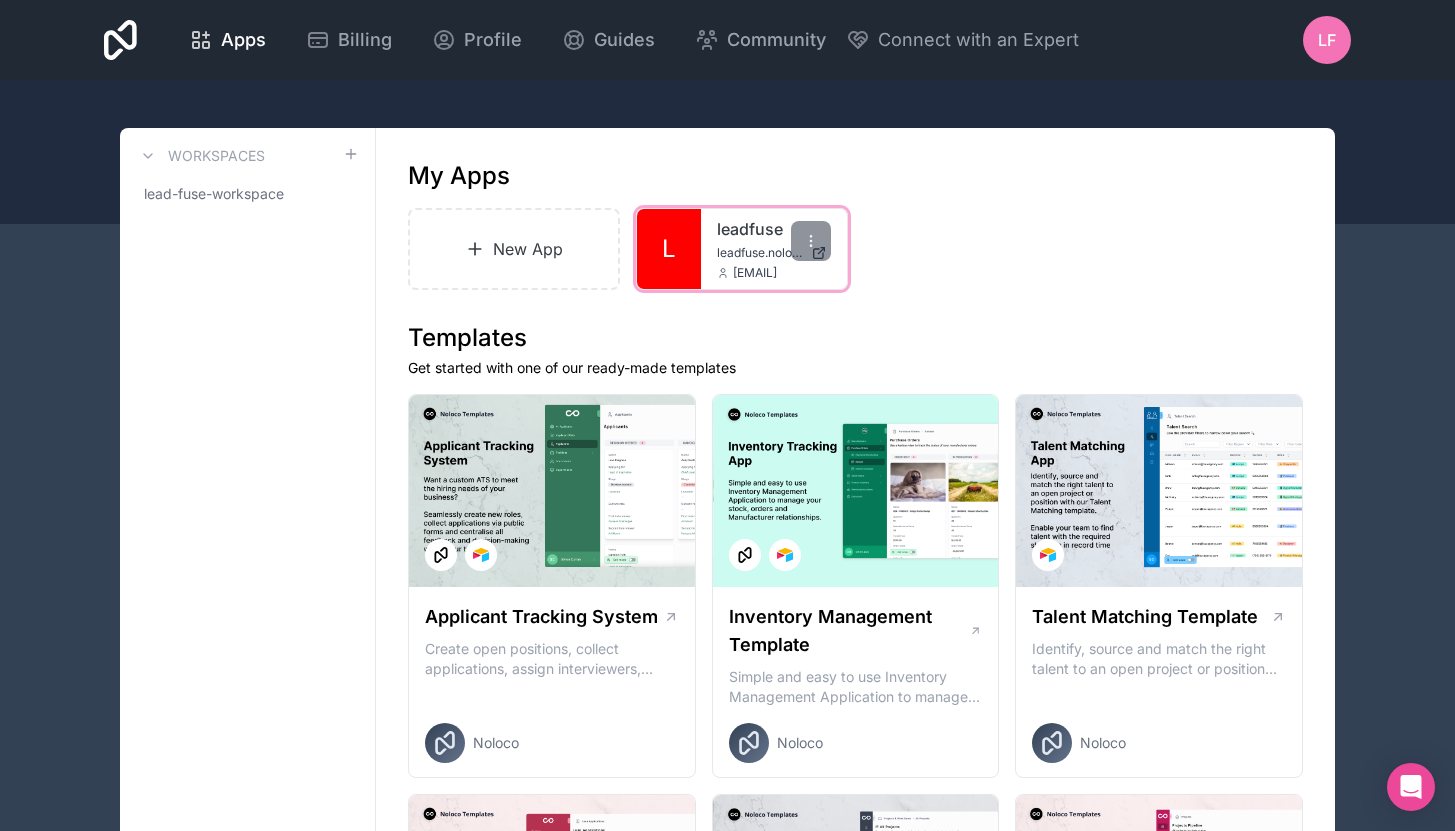 click on "L" at bounding box center [669, 249] 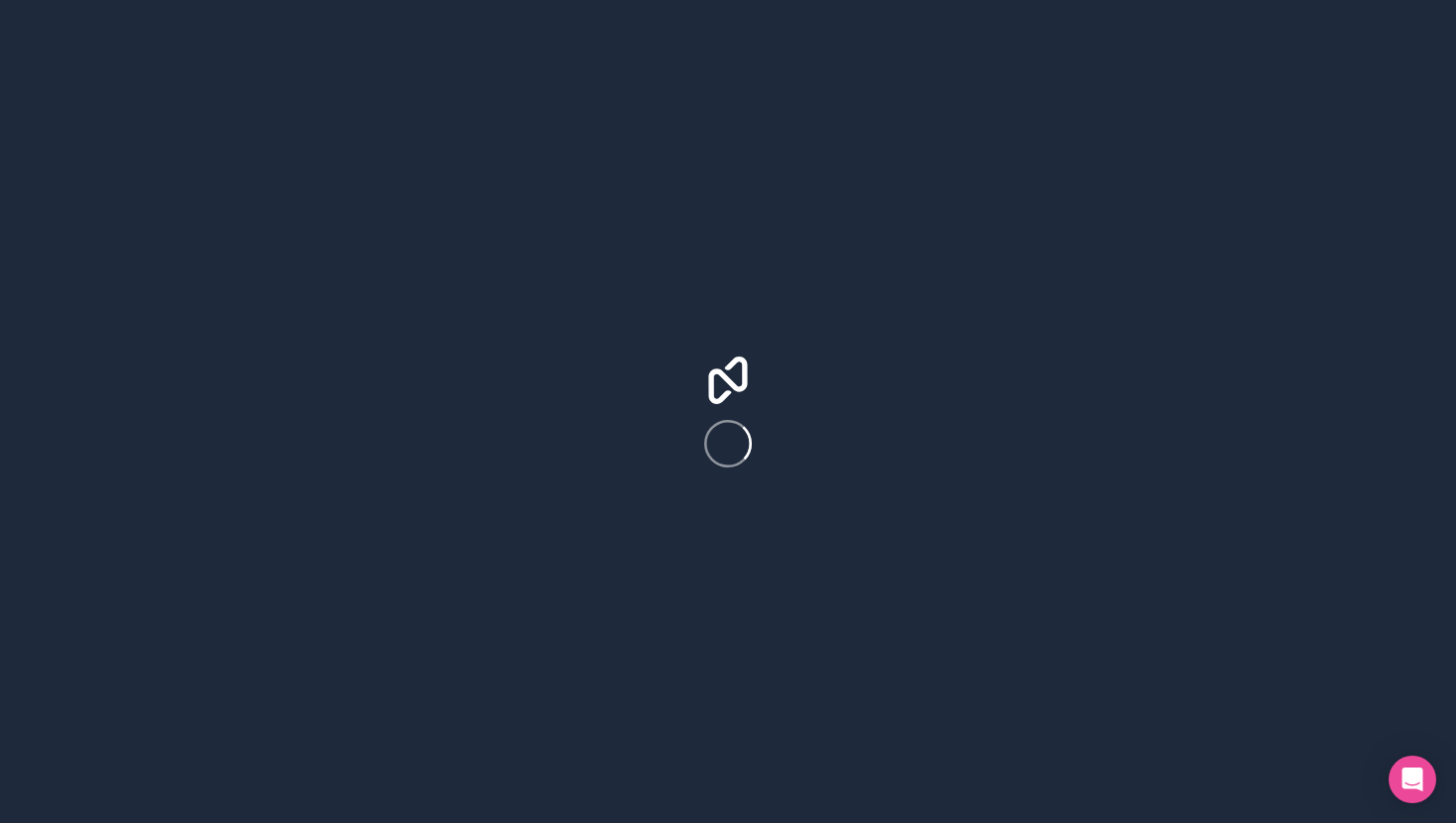scroll, scrollTop: 0, scrollLeft: 0, axis: both 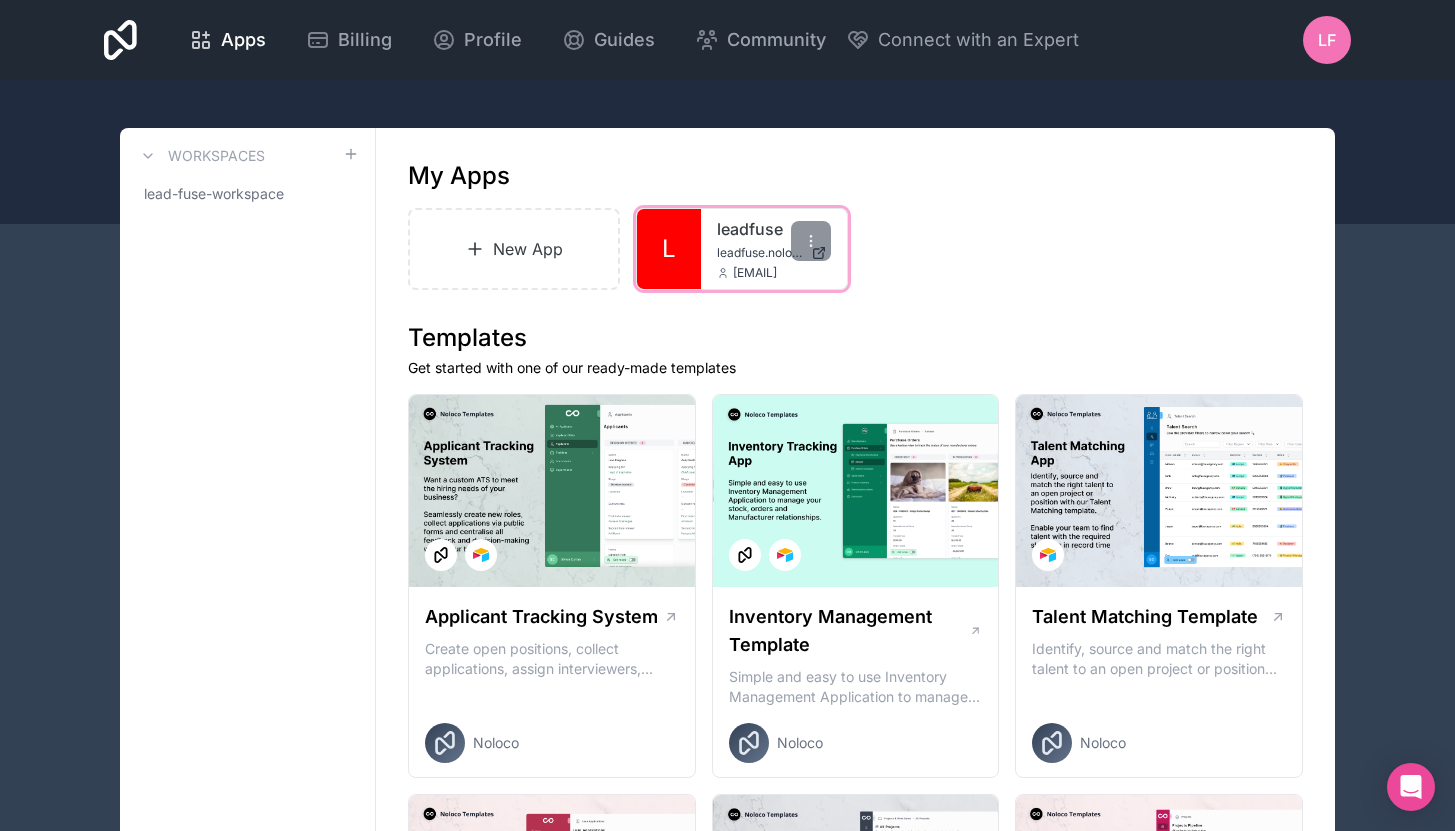 click on "leadfuse.noloco.co" at bounding box center (760, 253) 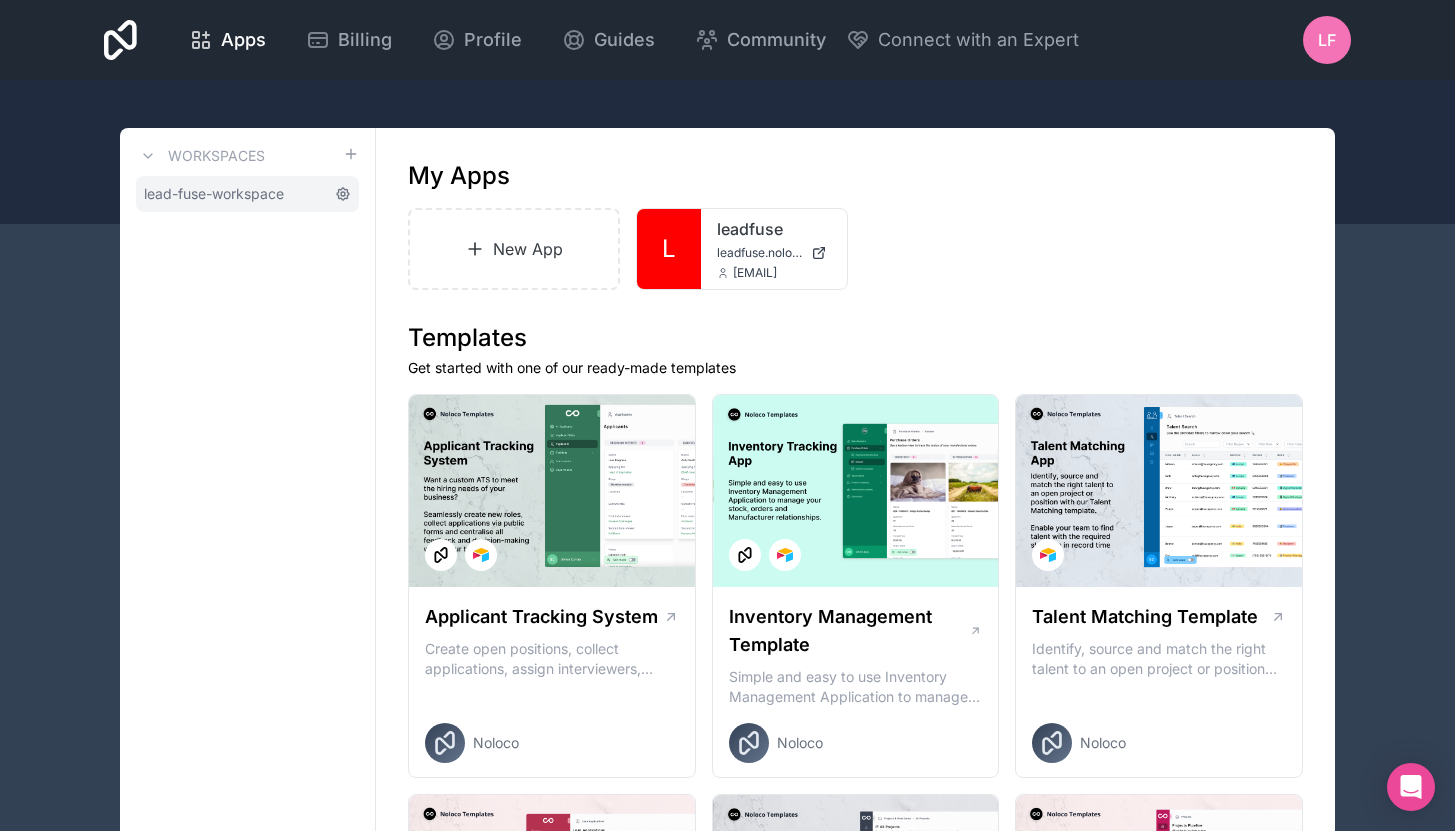 click 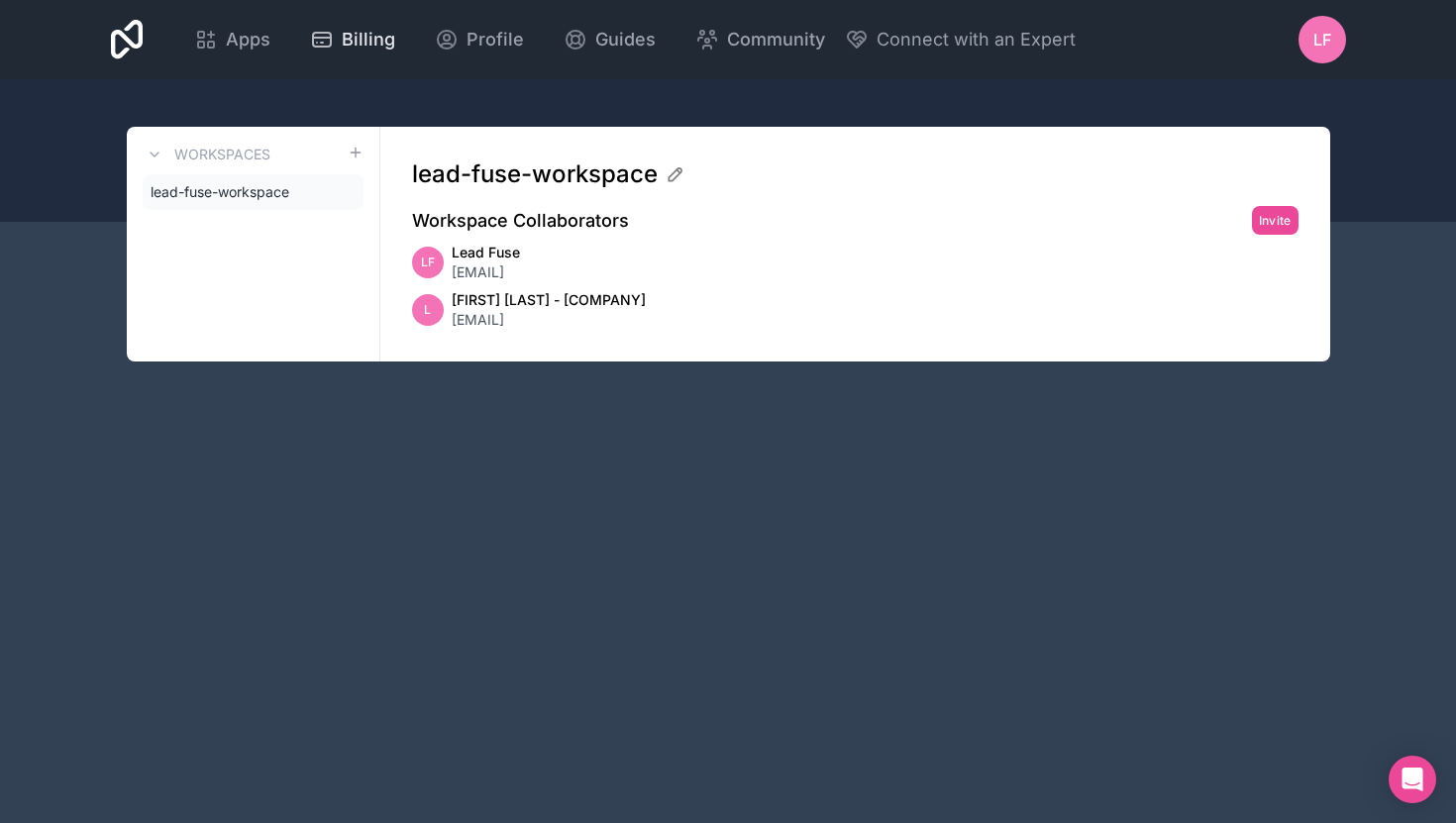 click on "Billing" at bounding box center (368, 40) 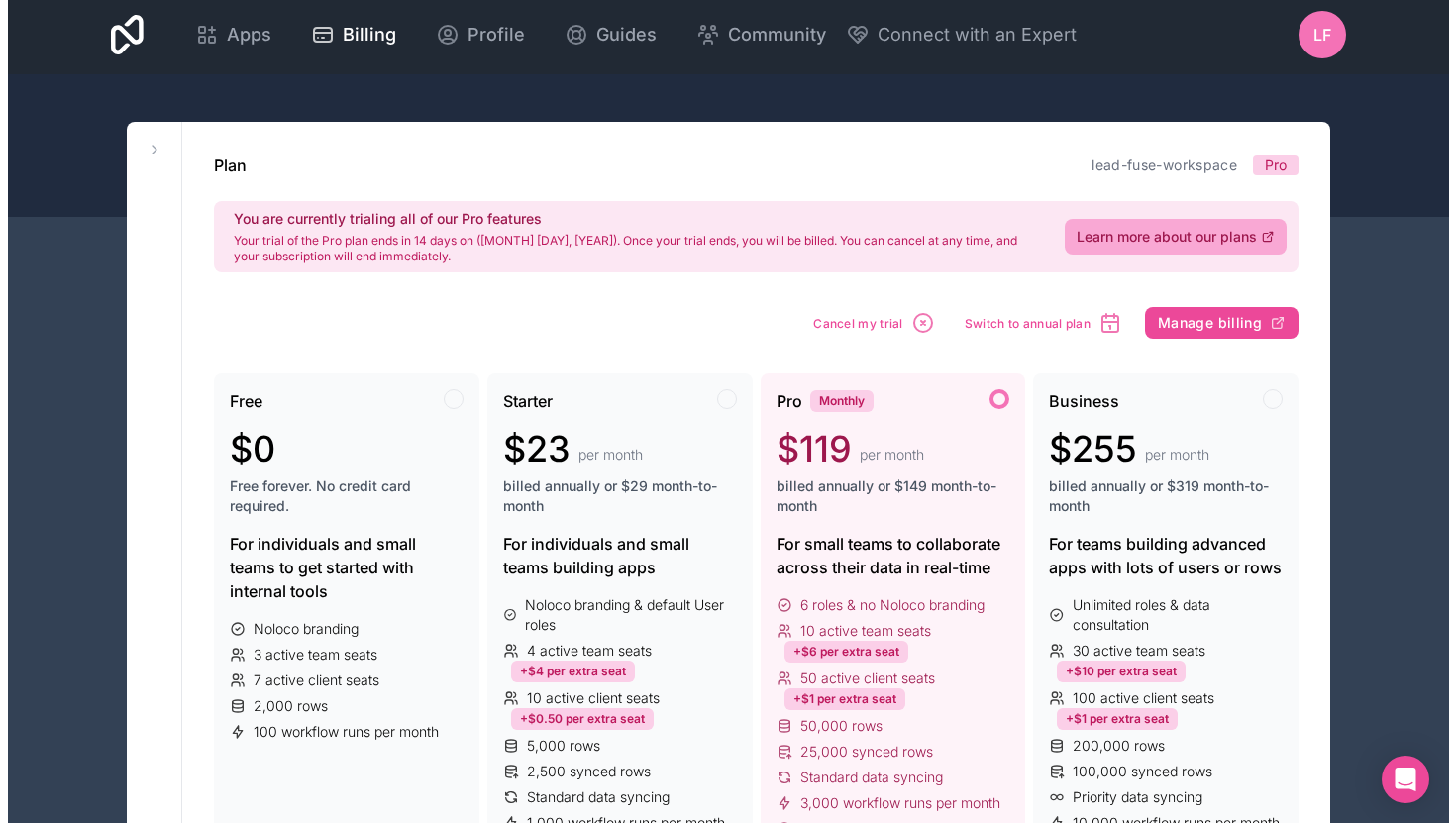 scroll, scrollTop: 0, scrollLeft: 0, axis: both 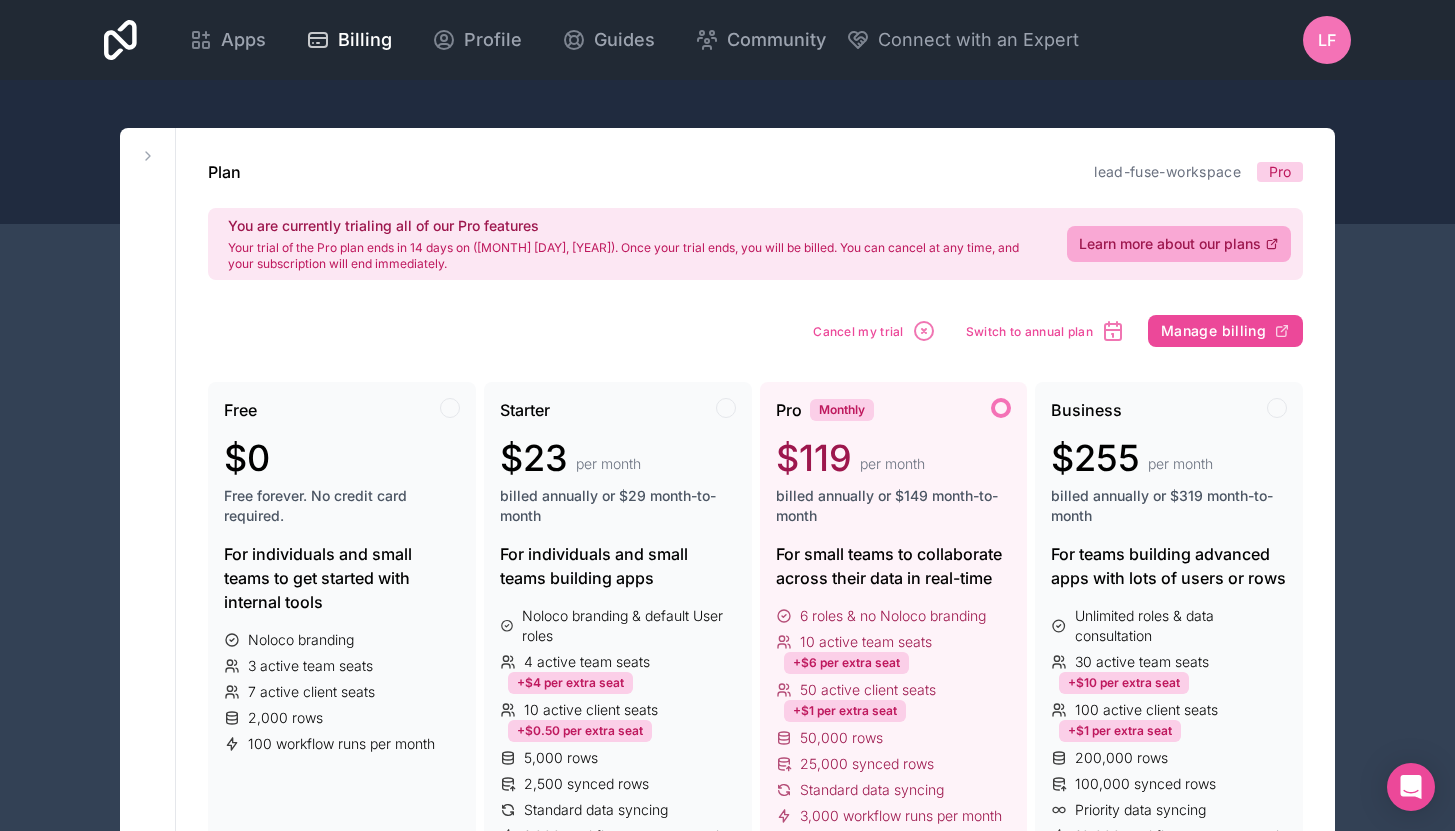 click on "Workspaces lead-fuse-workspace" at bounding box center [148, 1145] 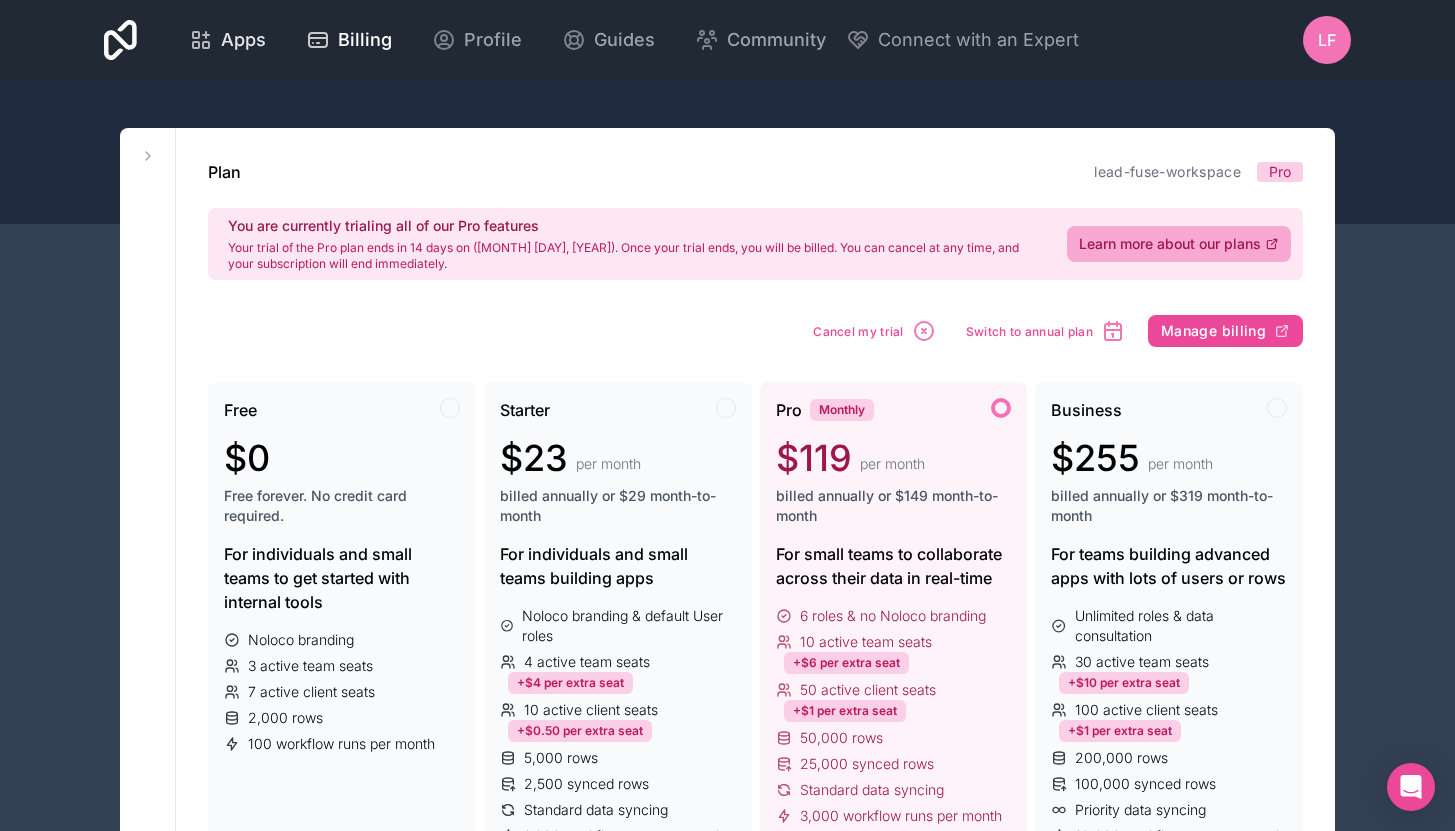 click 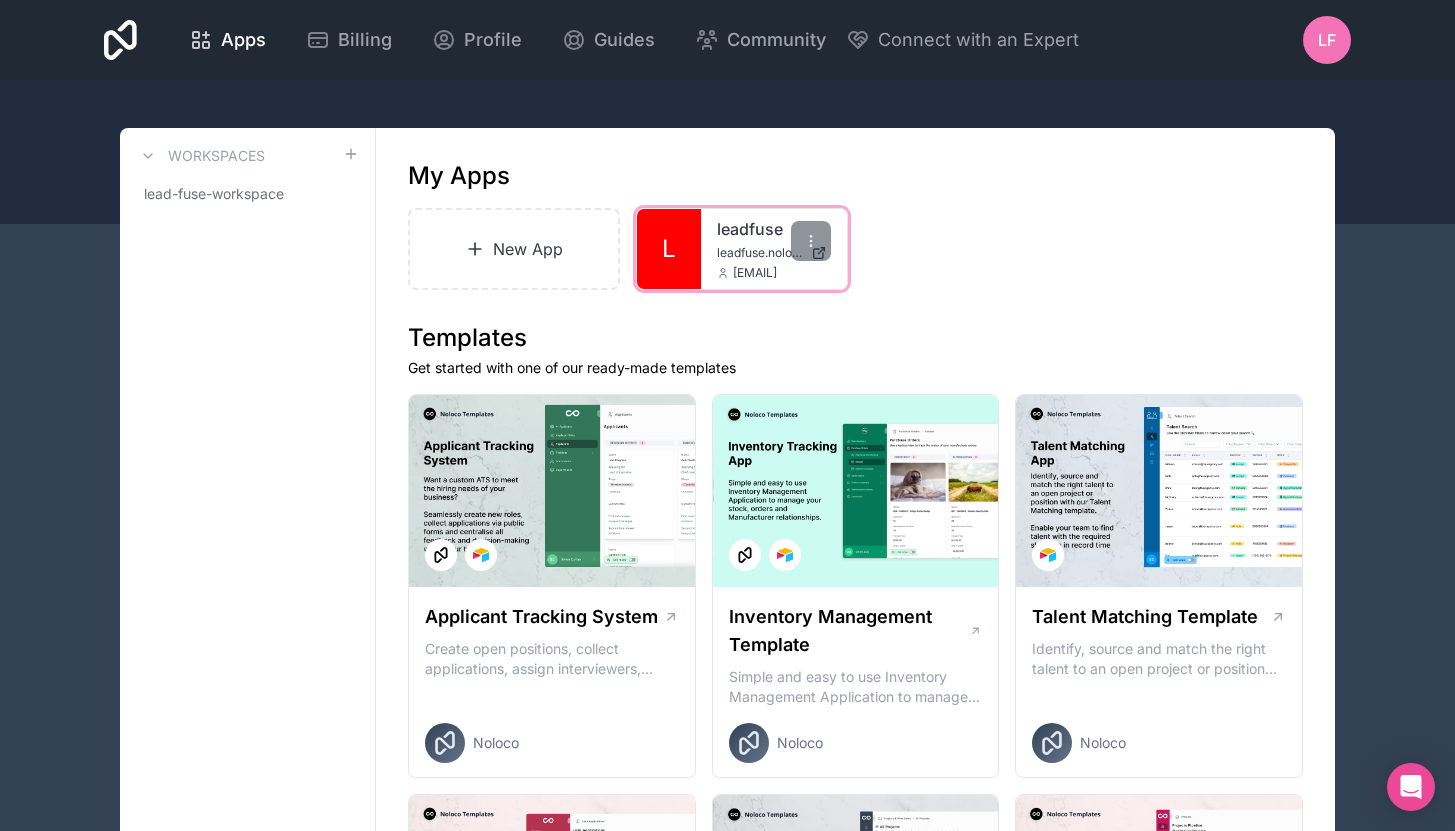 click on "L" at bounding box center [669, 249] 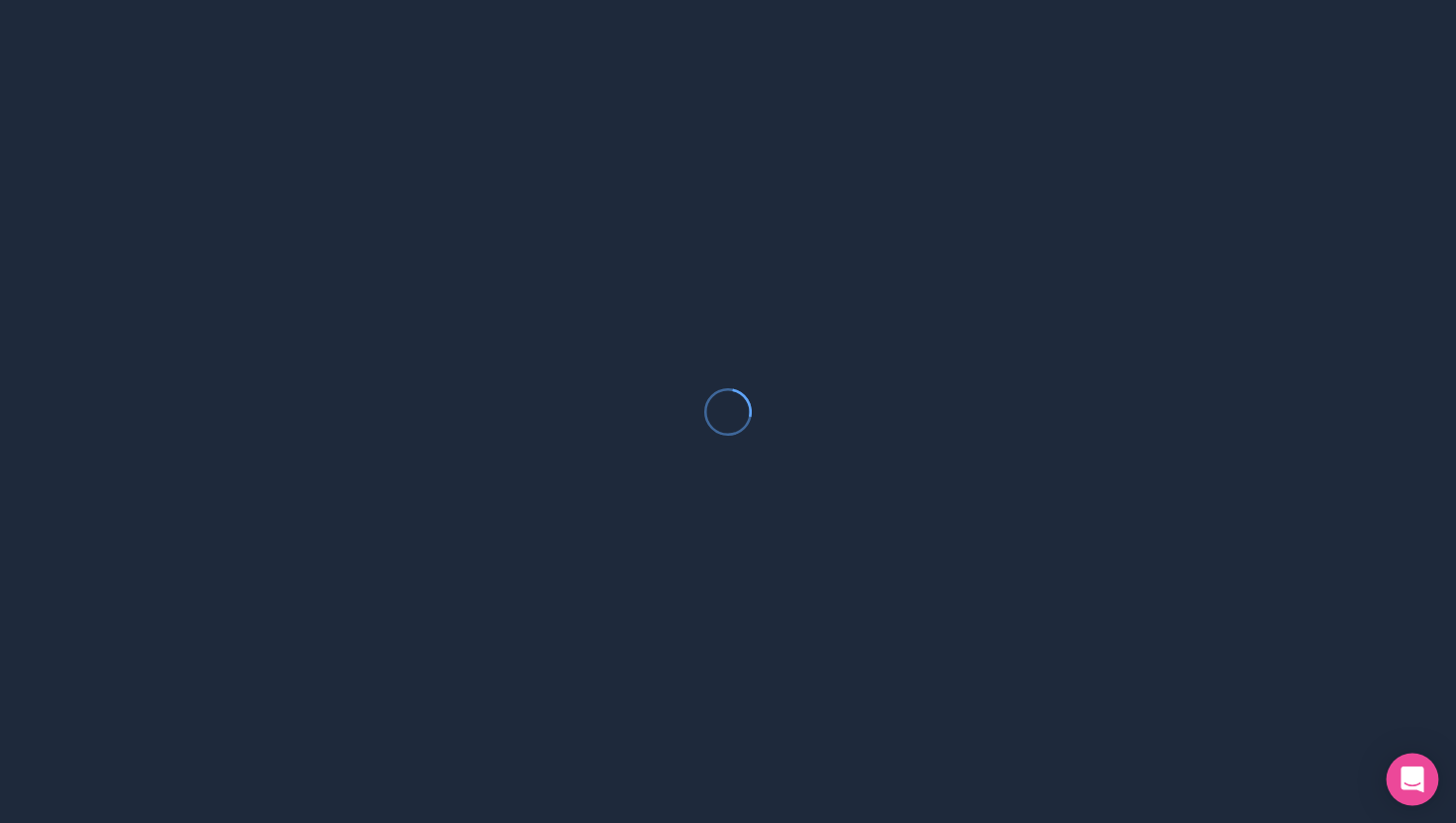 click 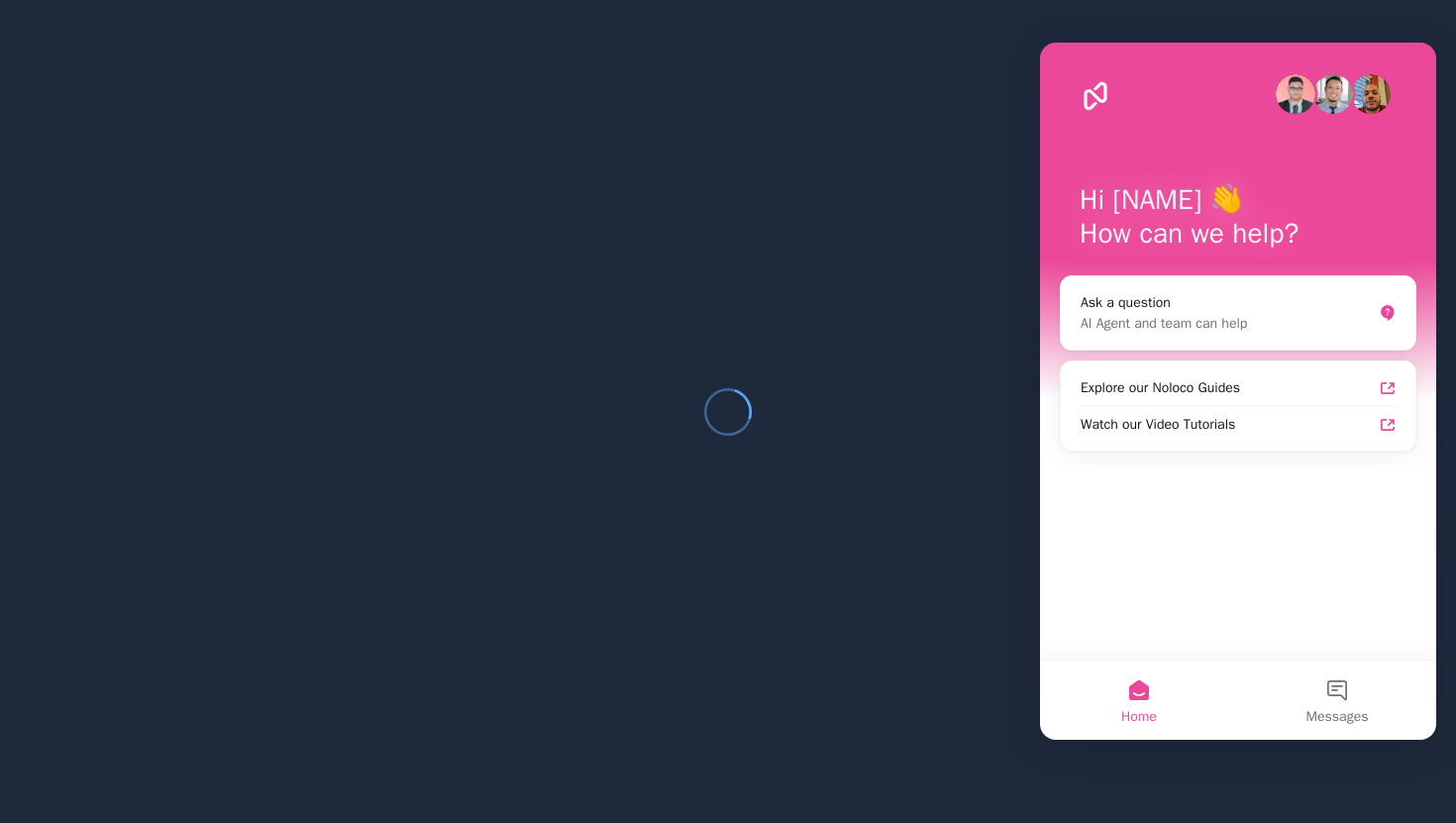 click at bounding box center (728, 411) 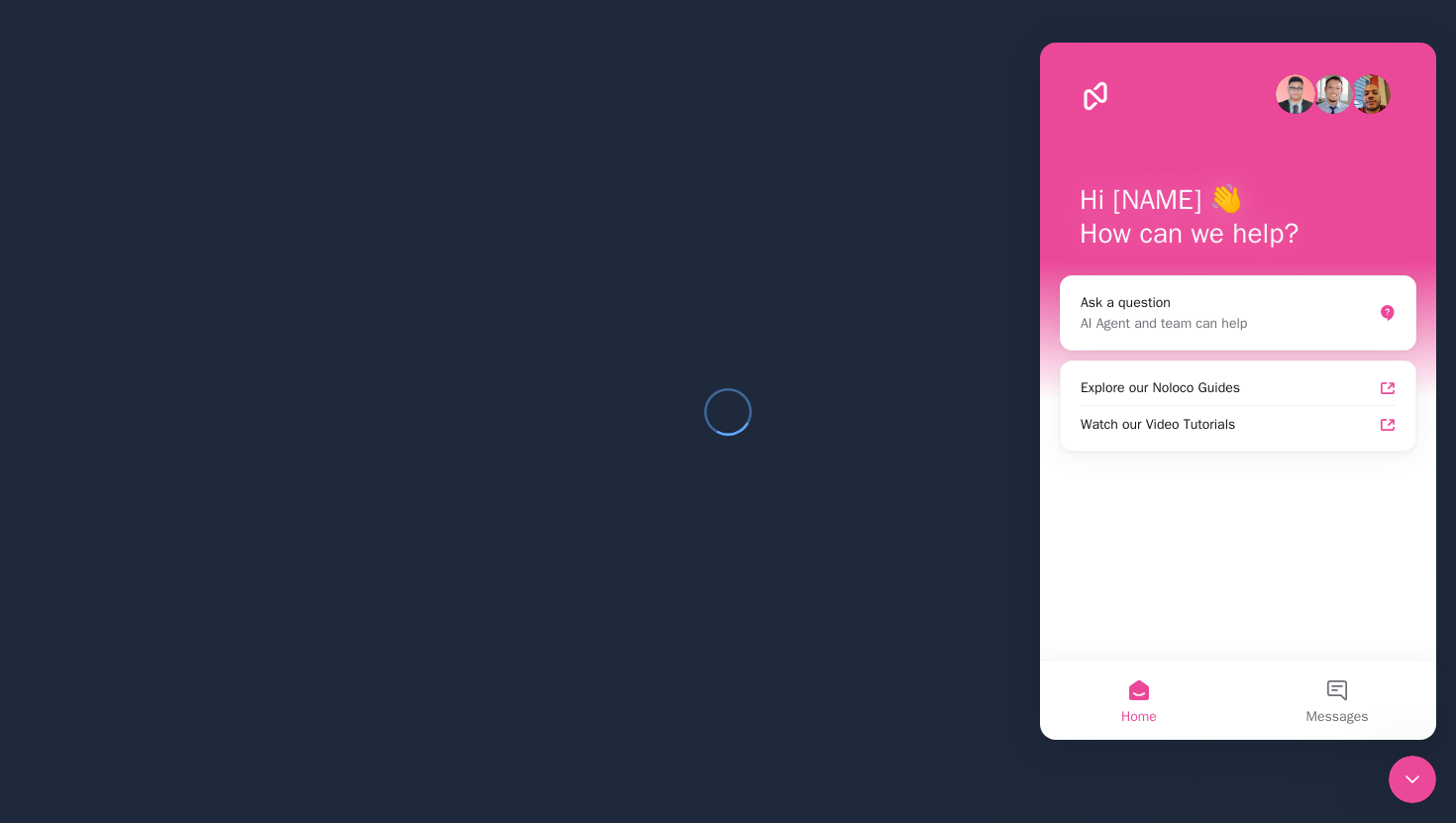 scroll, scrollTop: 0, scrollLeft: 0, axis: both 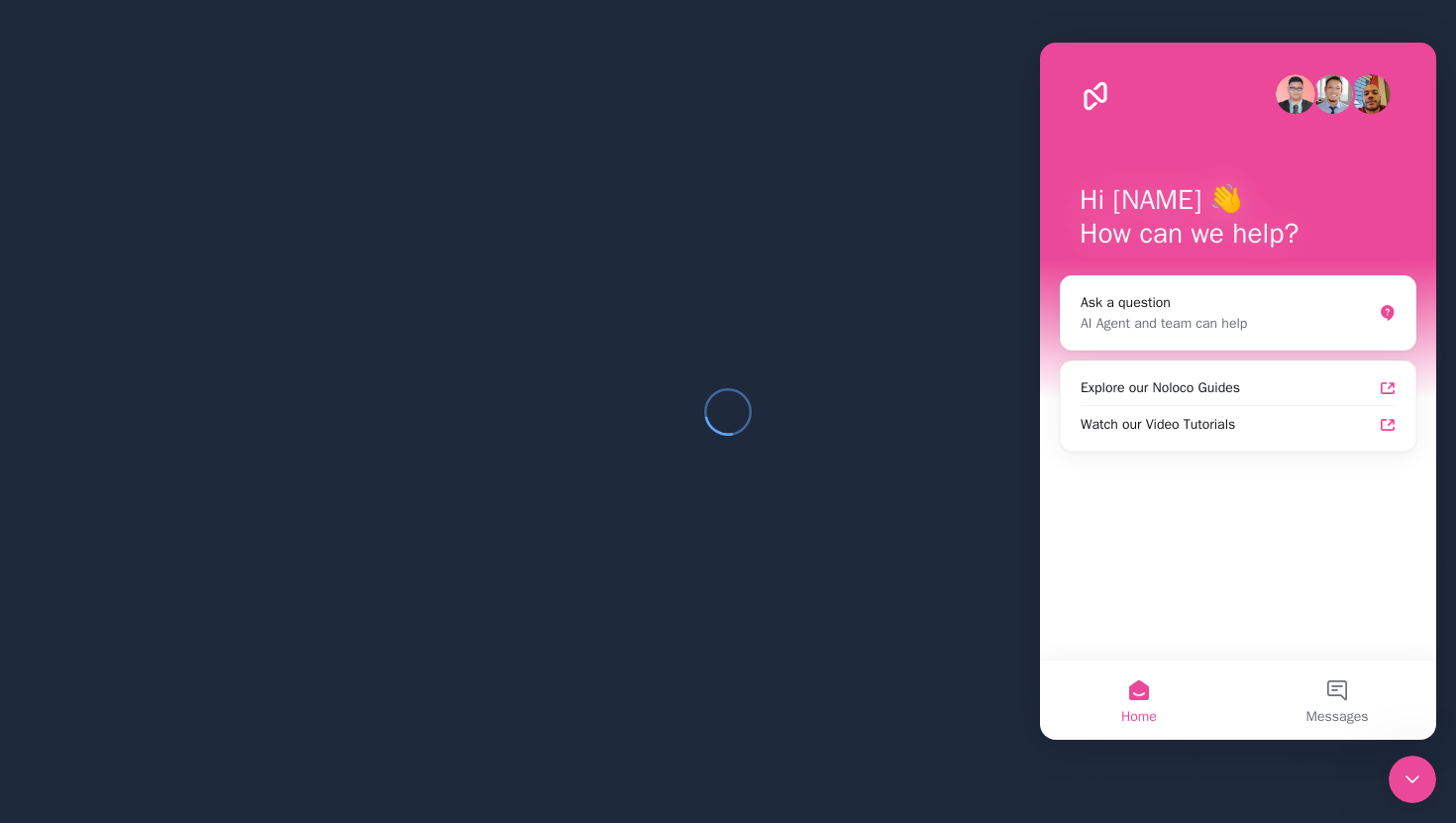 click at bounding box center [728, 411] 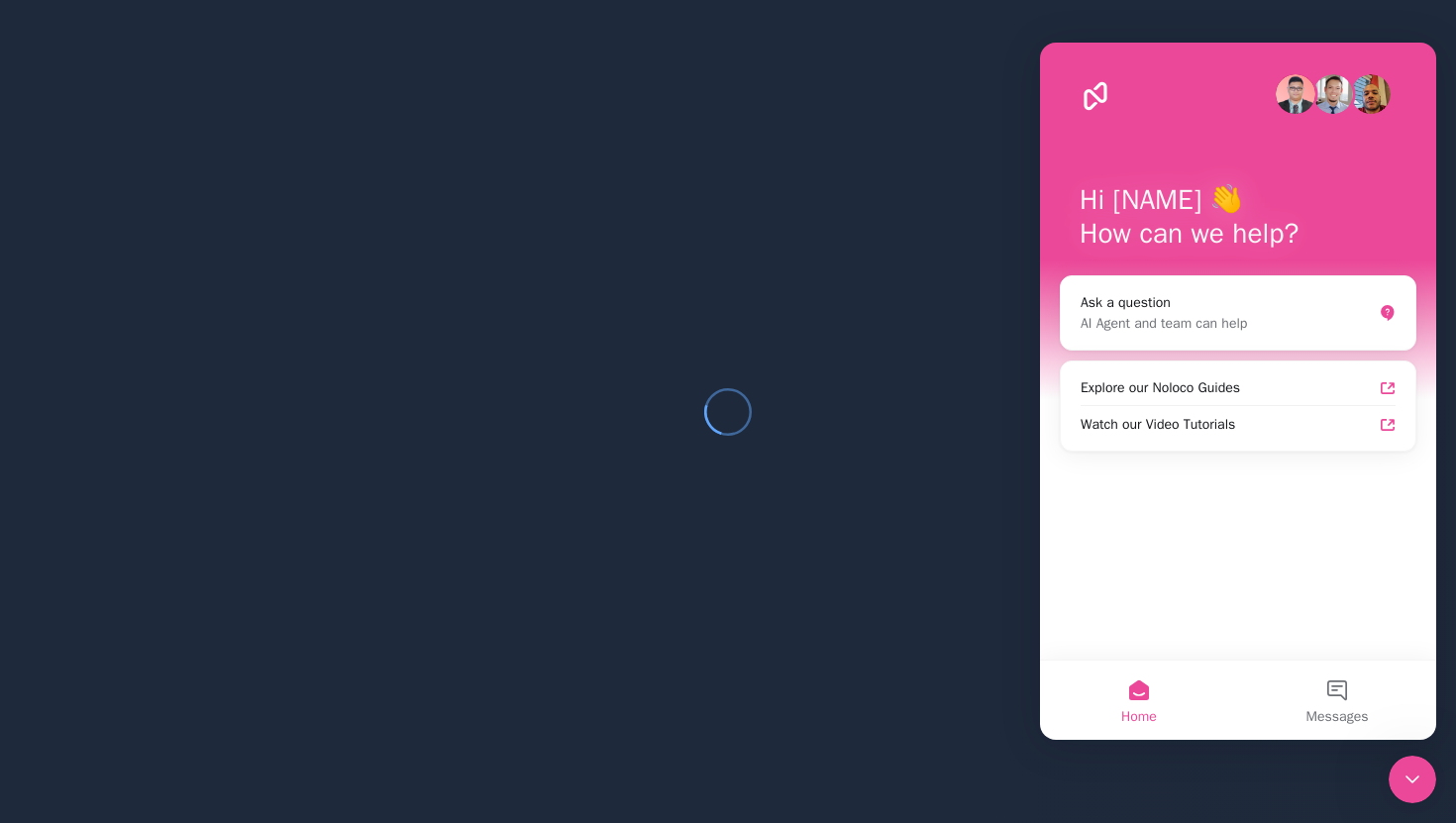 click at bounding box center (1412, 779) 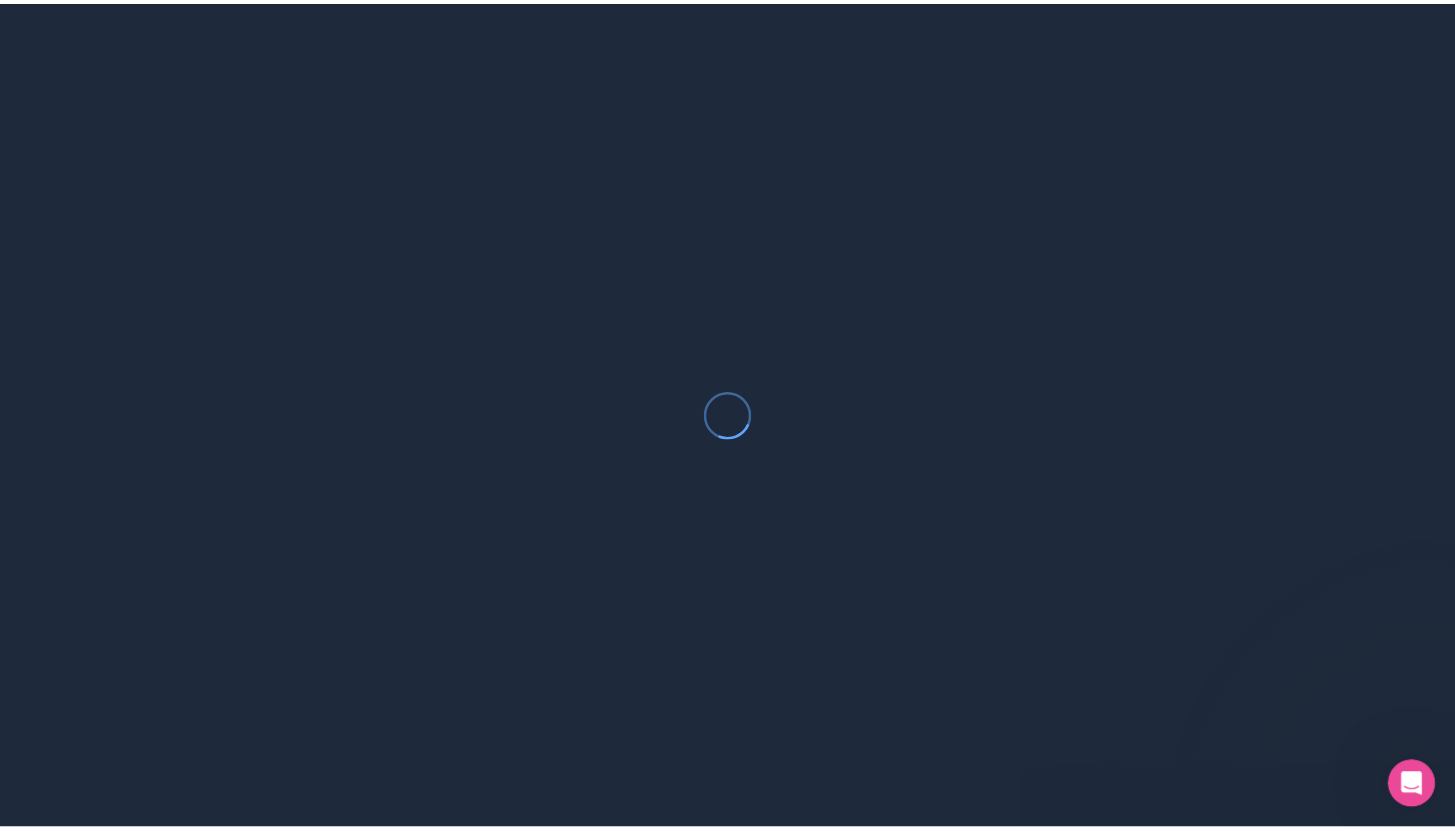 scroll, scrollTop: 0, scrollLeft: 0, axis: both 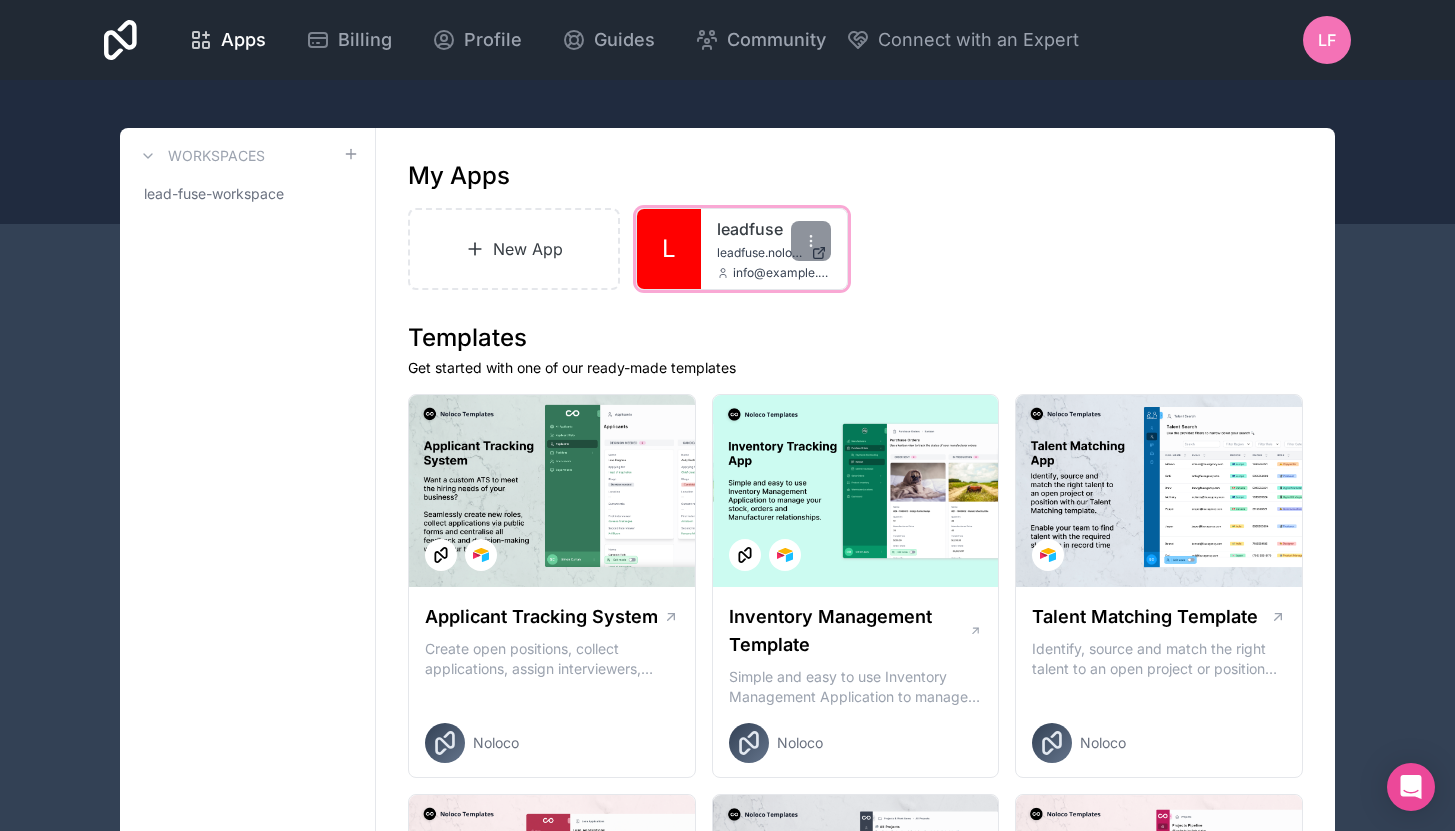 click on "L" at bounding box center [669, 249] 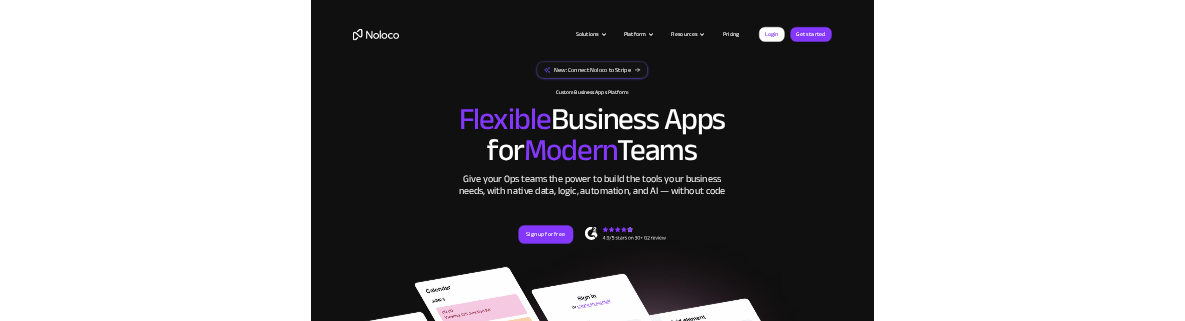 scroll, scrollTop: 0, scrollLeft: 0, axis: both 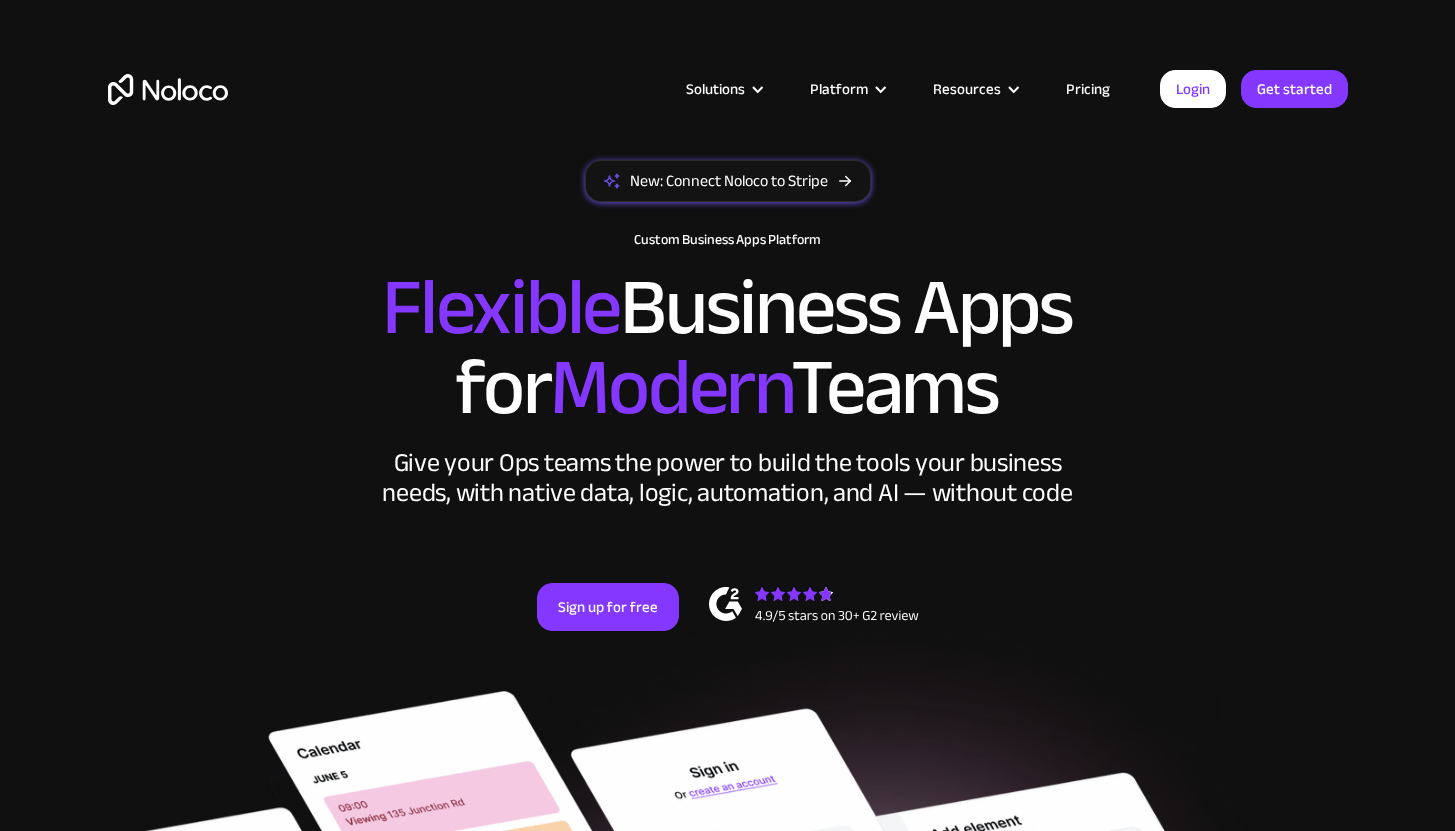 click on "Login Get started" at bounding box center (1254, 89) 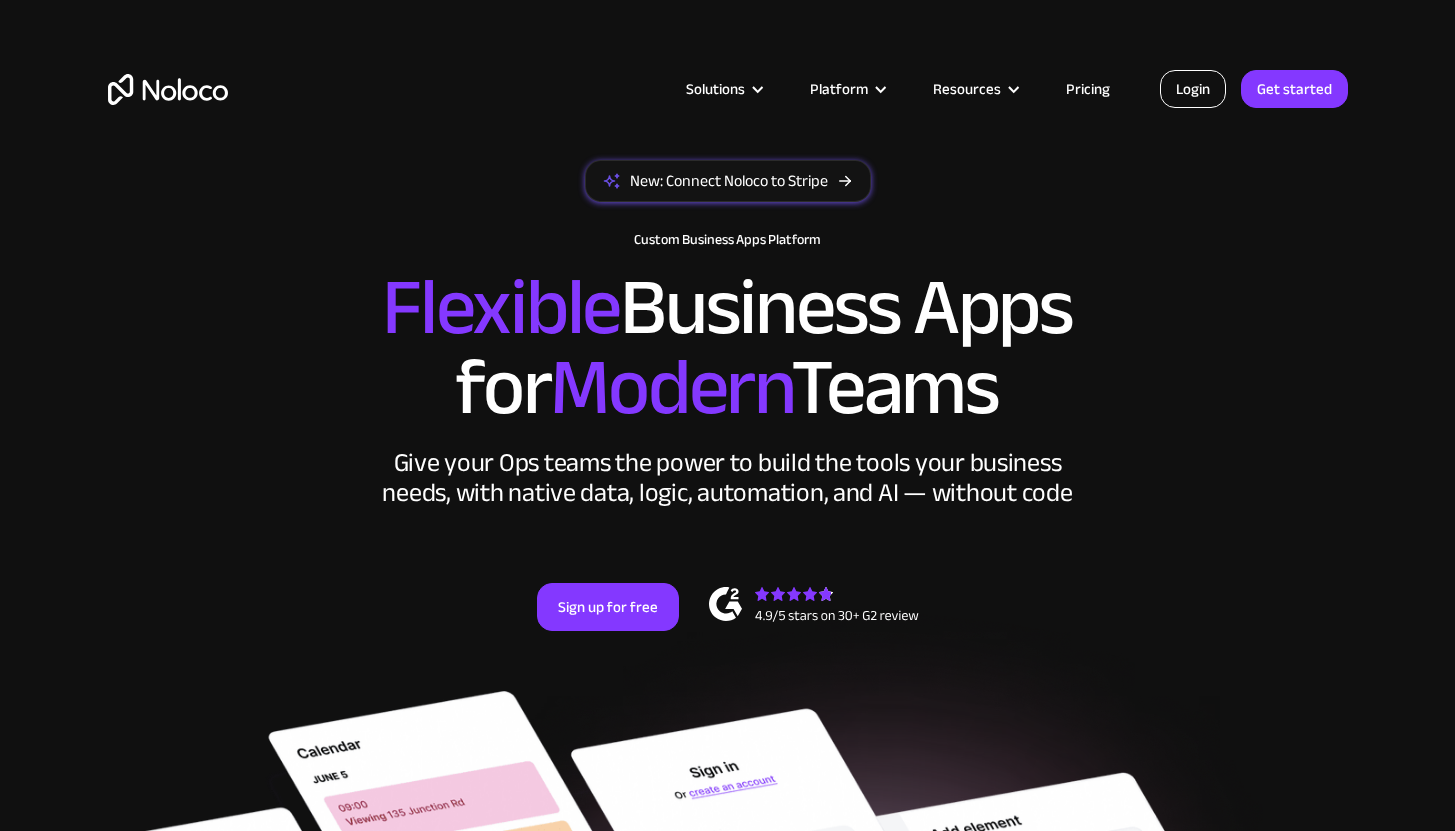 click on "Login" at bounding box center [1193, 89] 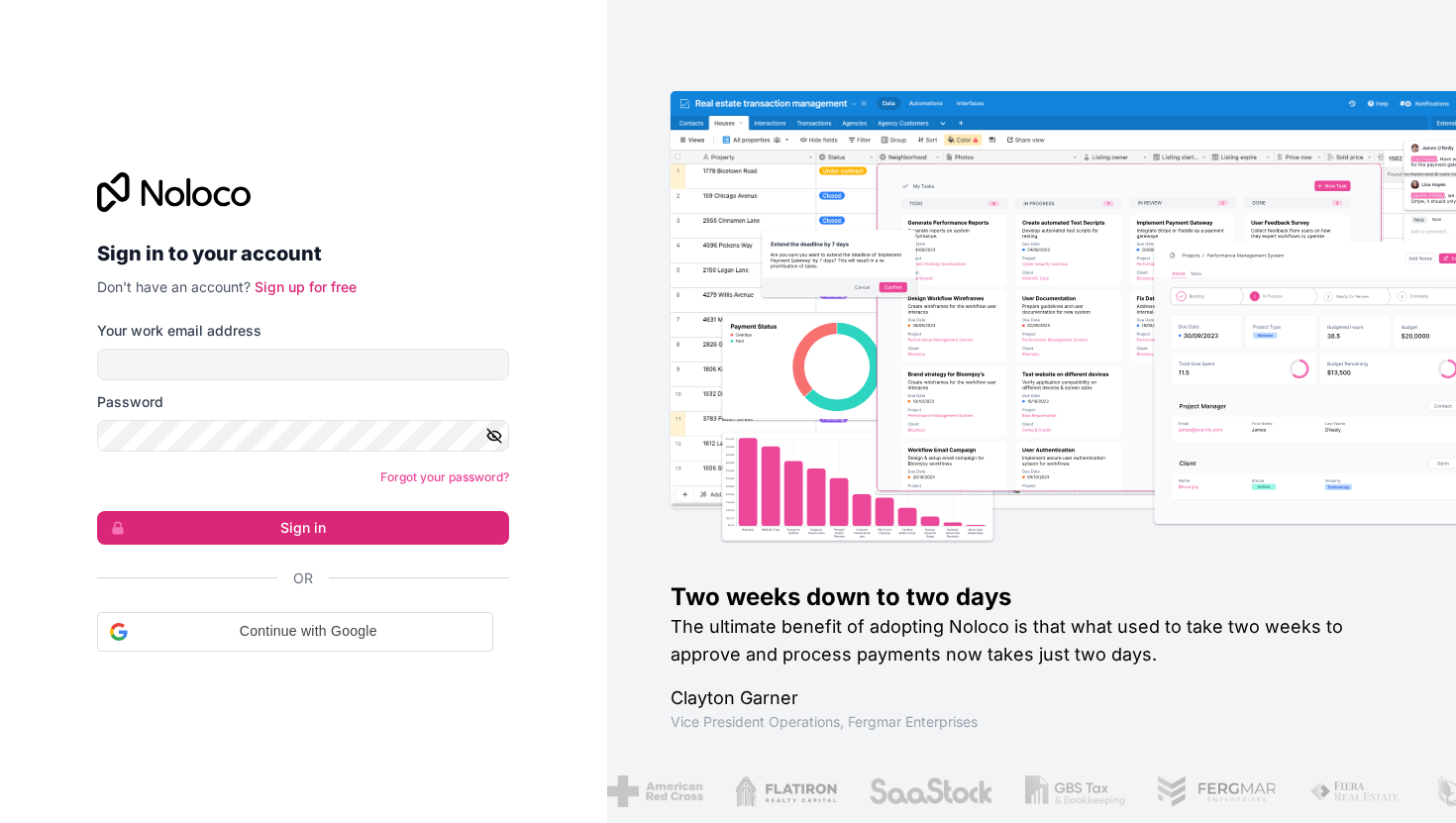 scroll, scrollTop: 0, scrollLeft: 0, axis: both 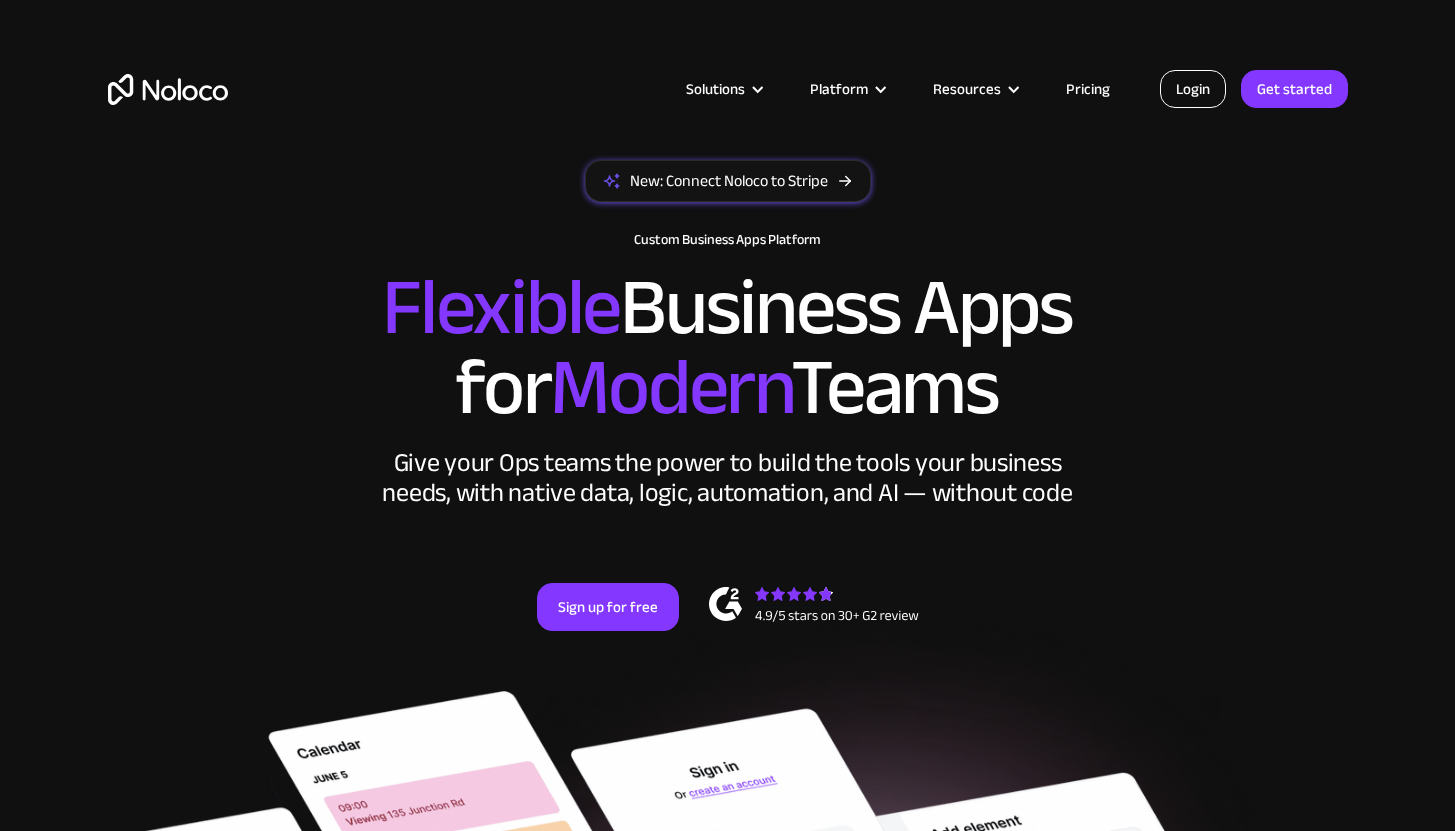 click on "Login" at bounding box center [1193, 89] 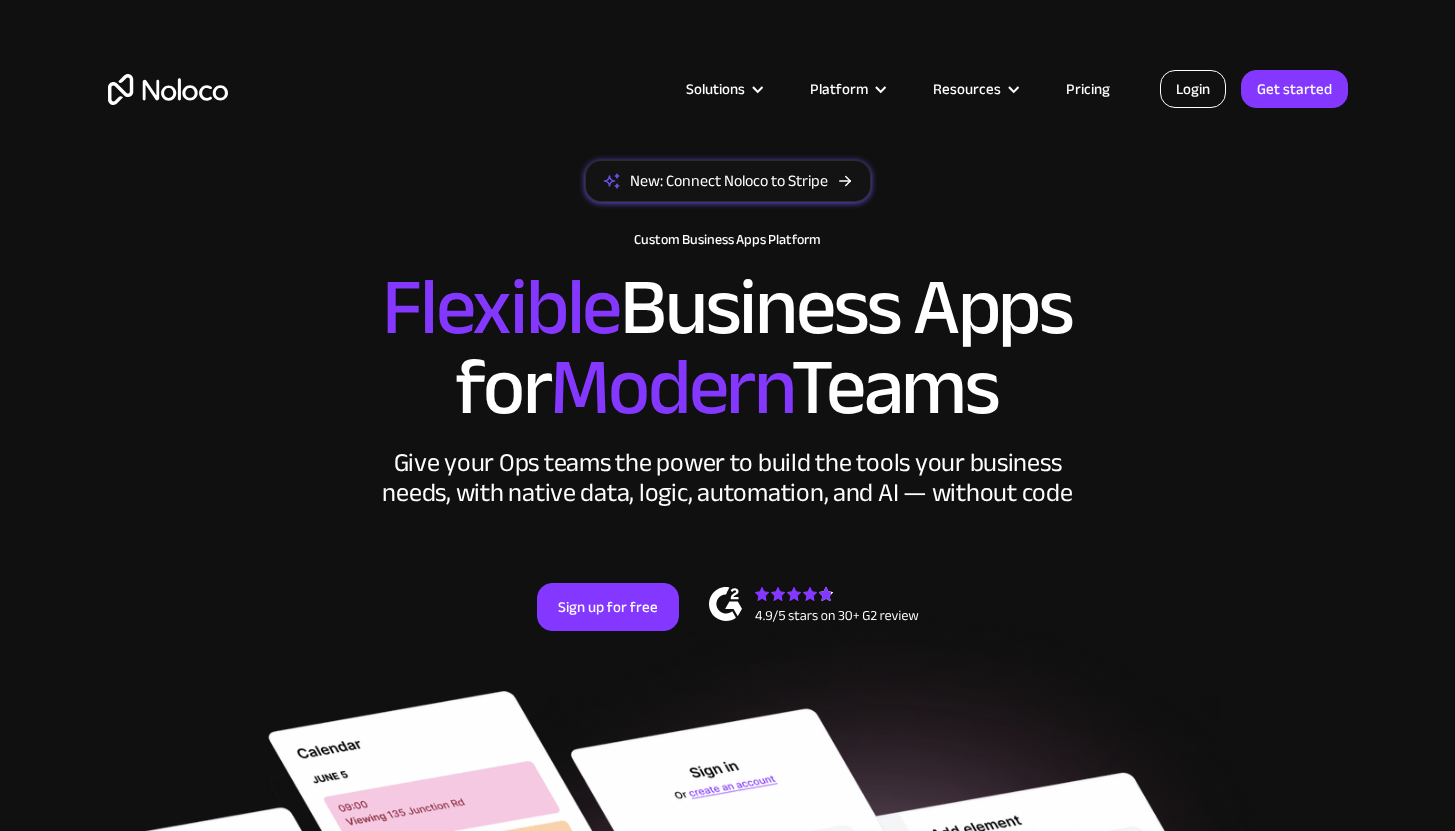 click on "Login" at bounding box center [1193, 89] 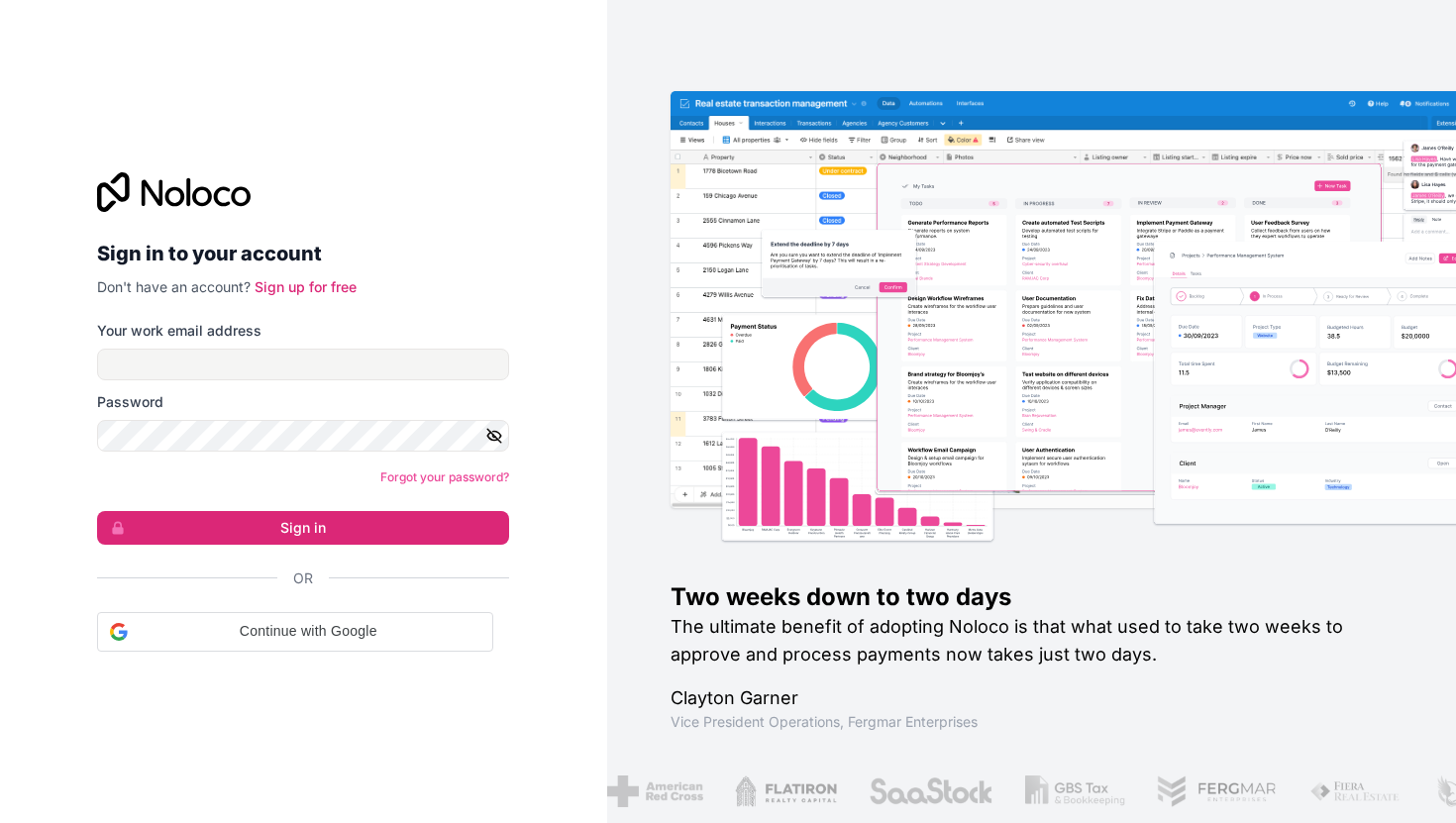 scroll, scrollTop: 0, scrollLeft: 0, axis: both 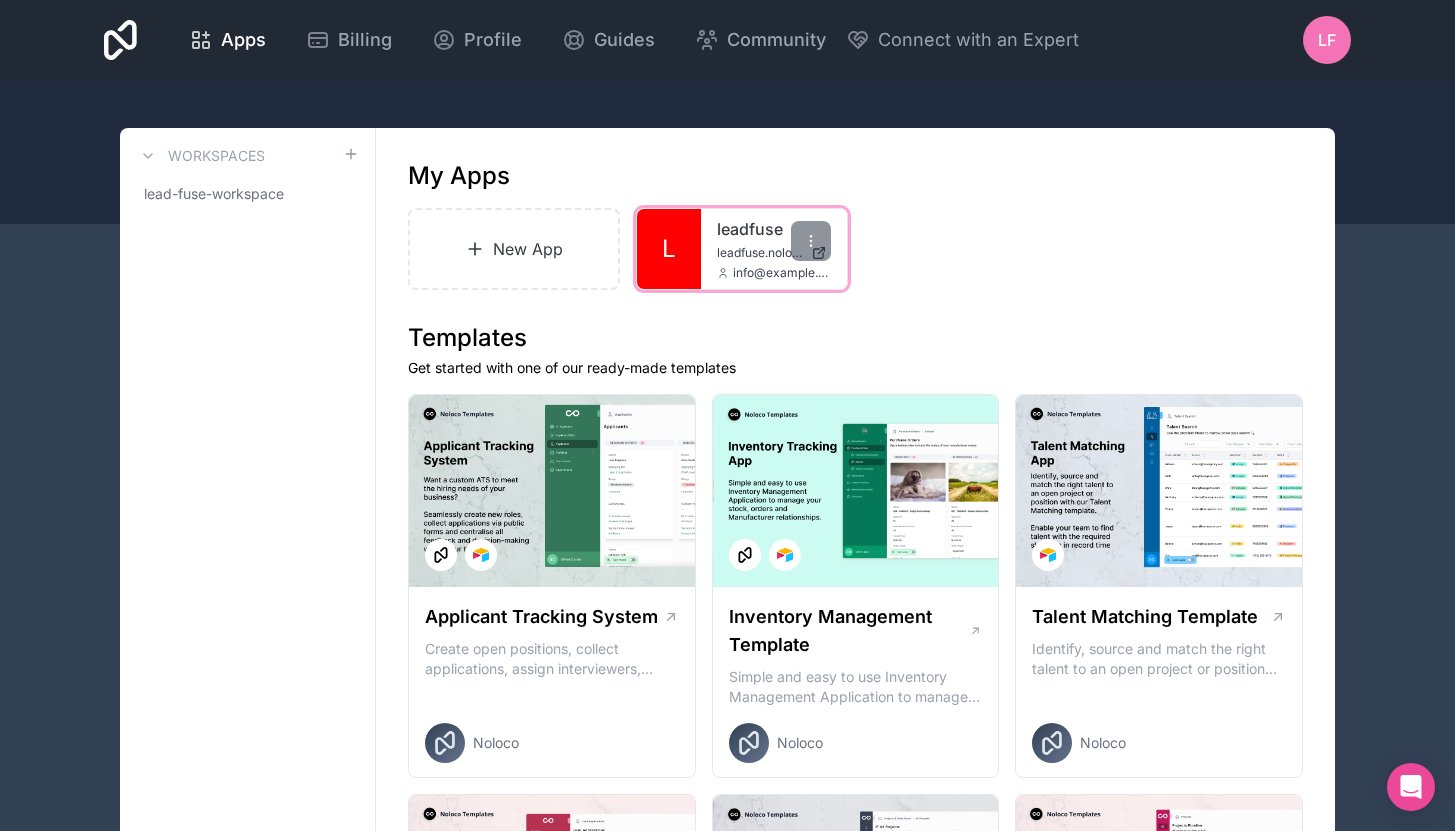 click on "leadfuse leadfuse.noloco.co info@leadfuse.co" at bounding box center (774, 249) 